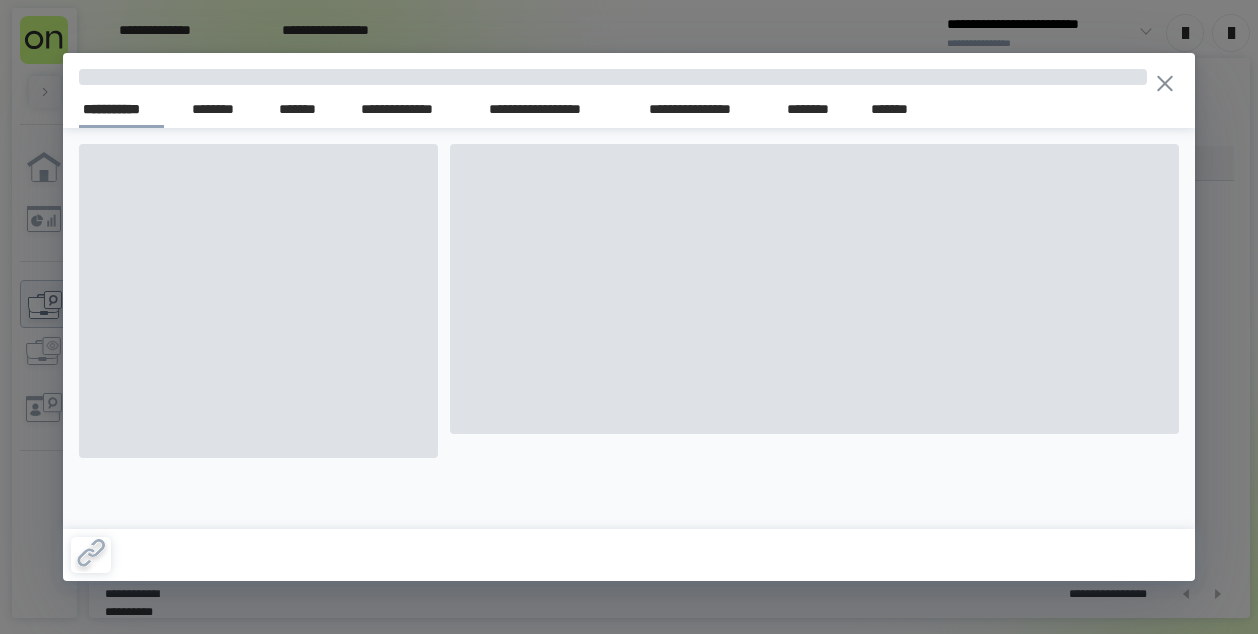 scroll, scrollTop: 0, scrollLeft: 0, axis: both 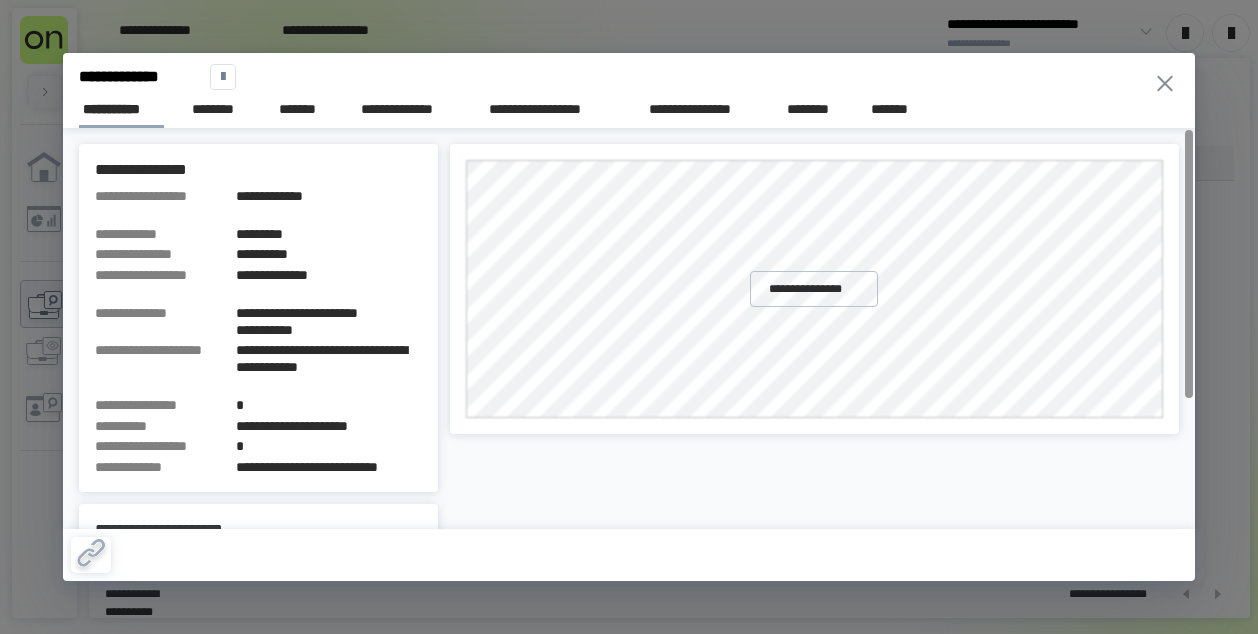 click 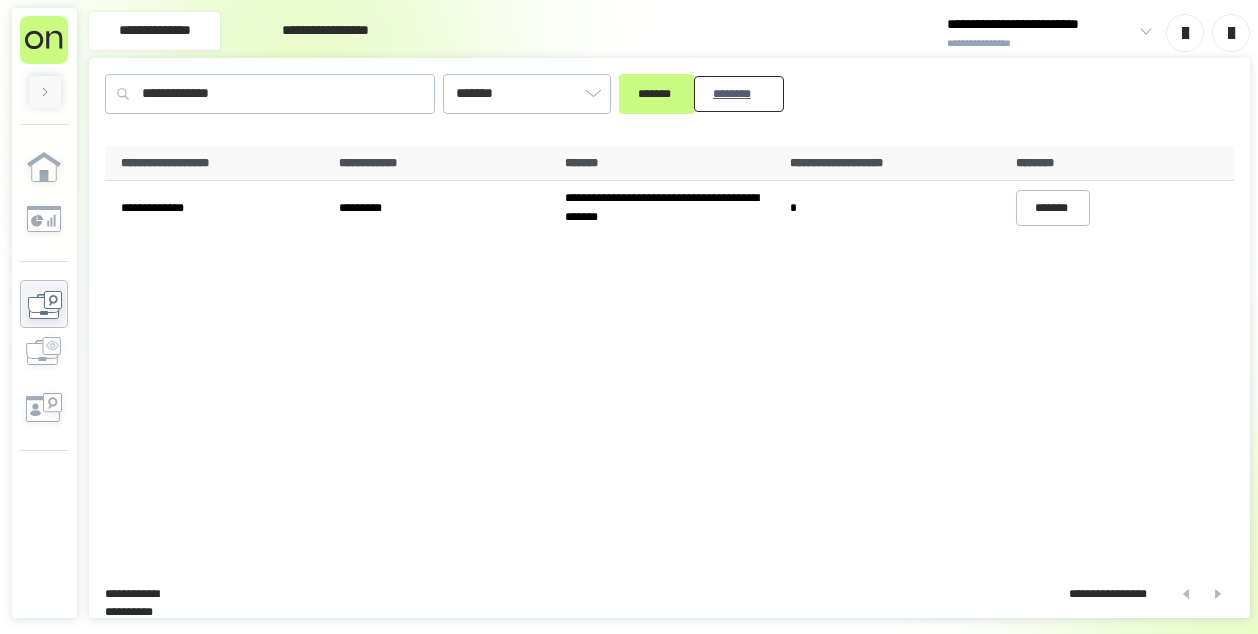click on "********" at bounding box center (739, 93) 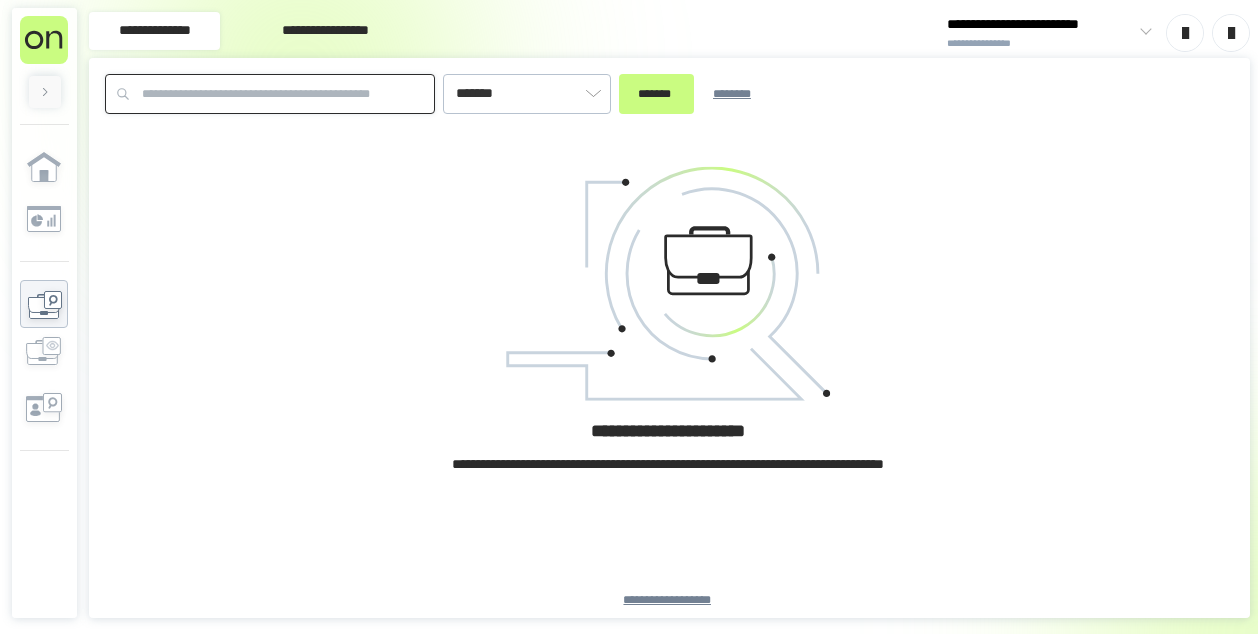 click at bounding box center [270, 94] 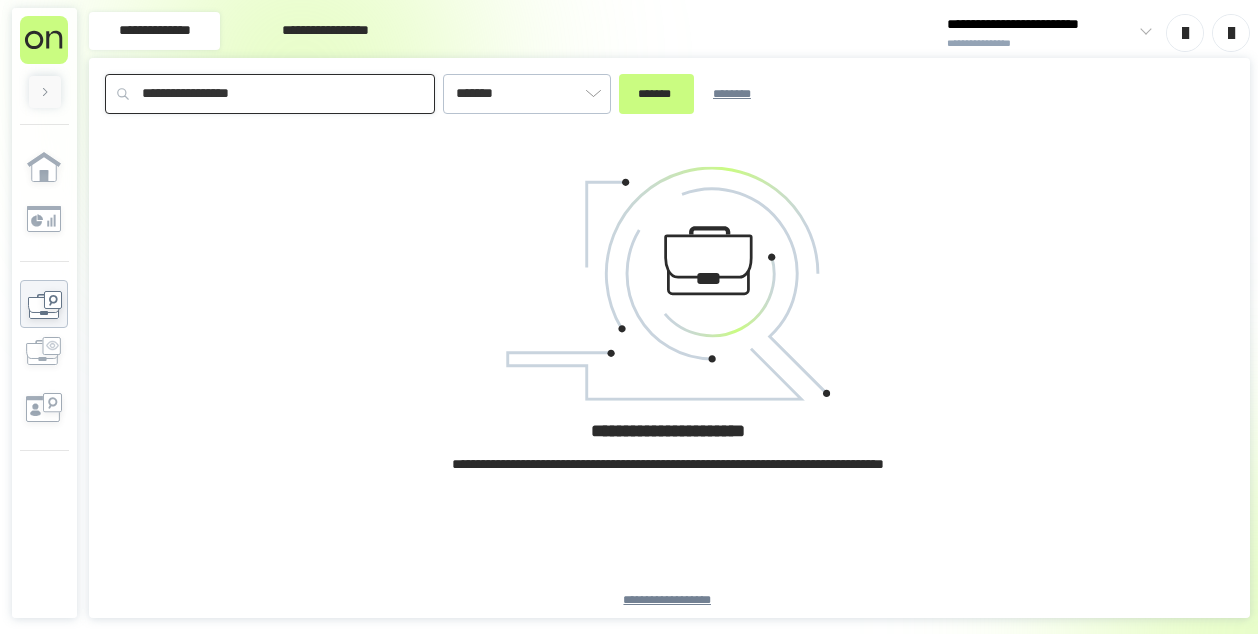 click on "*******" at bounding box center (656, 94) 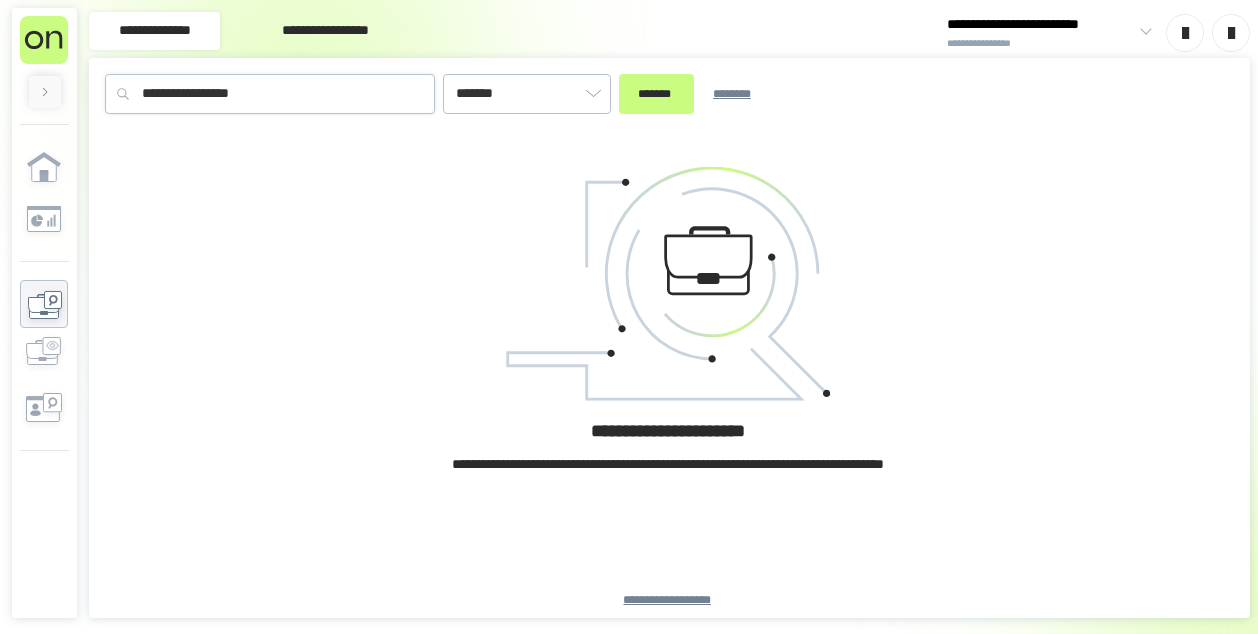 type on "**********" 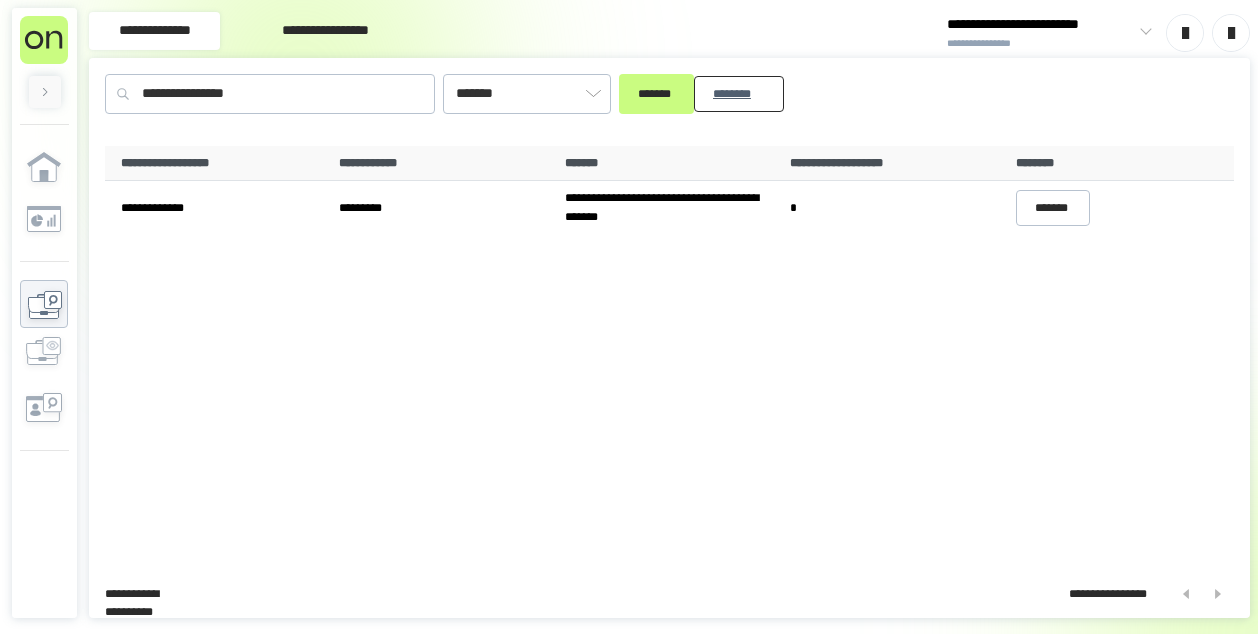click on "********" at bounding box center [739, 93] 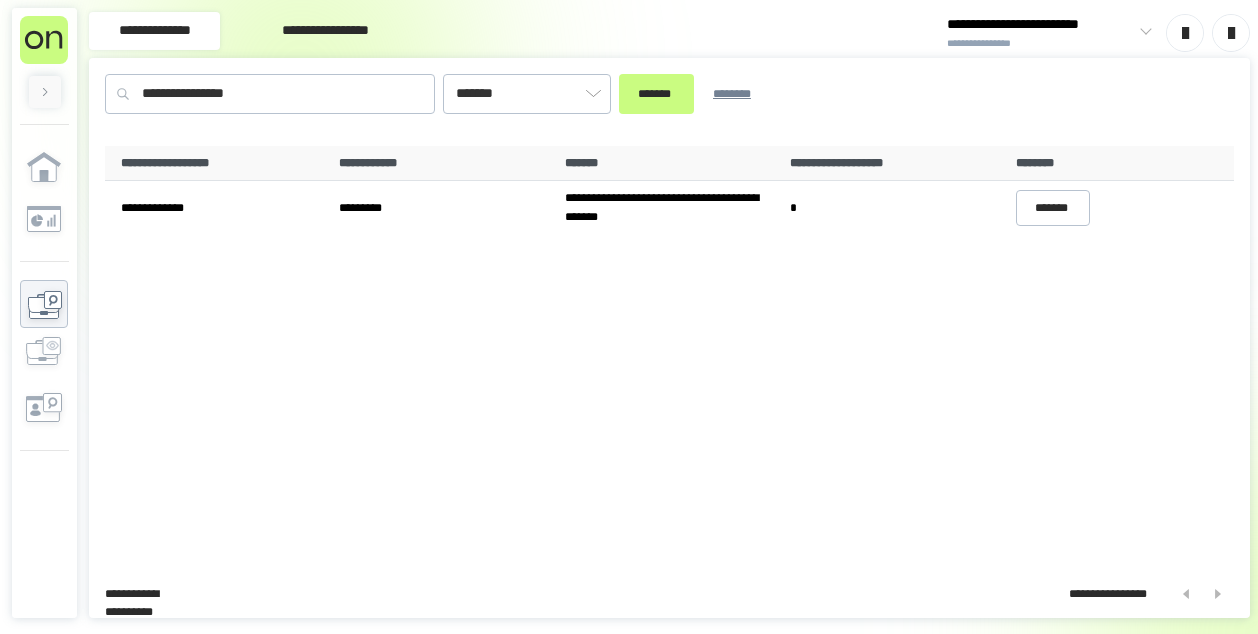 type 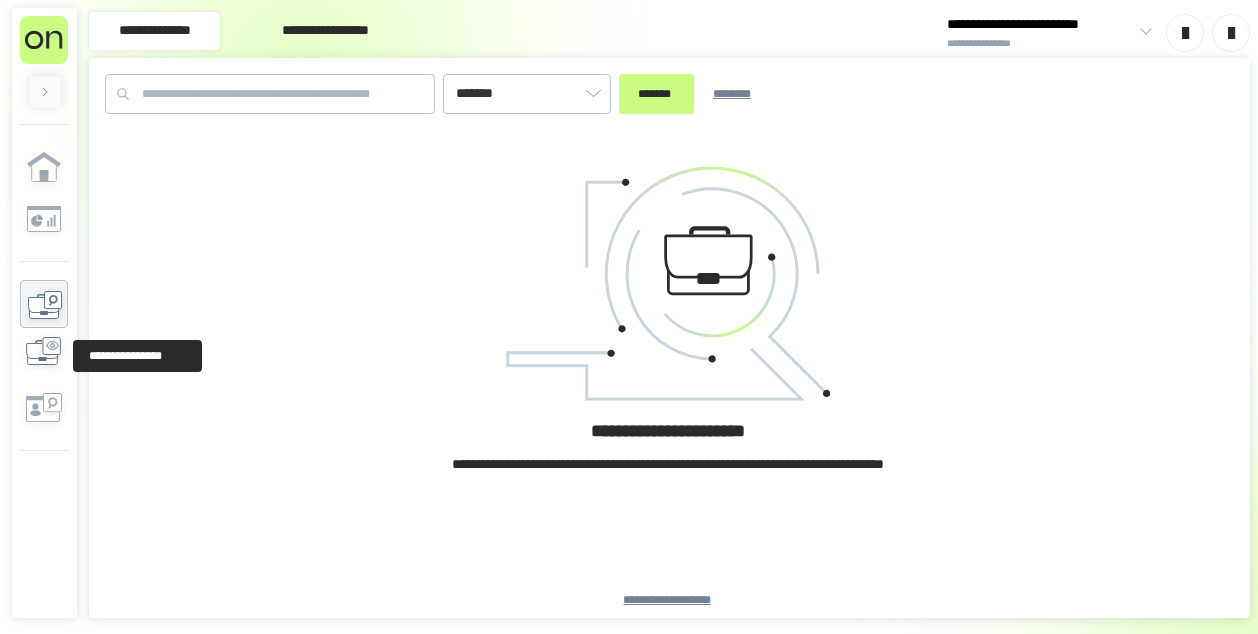 click 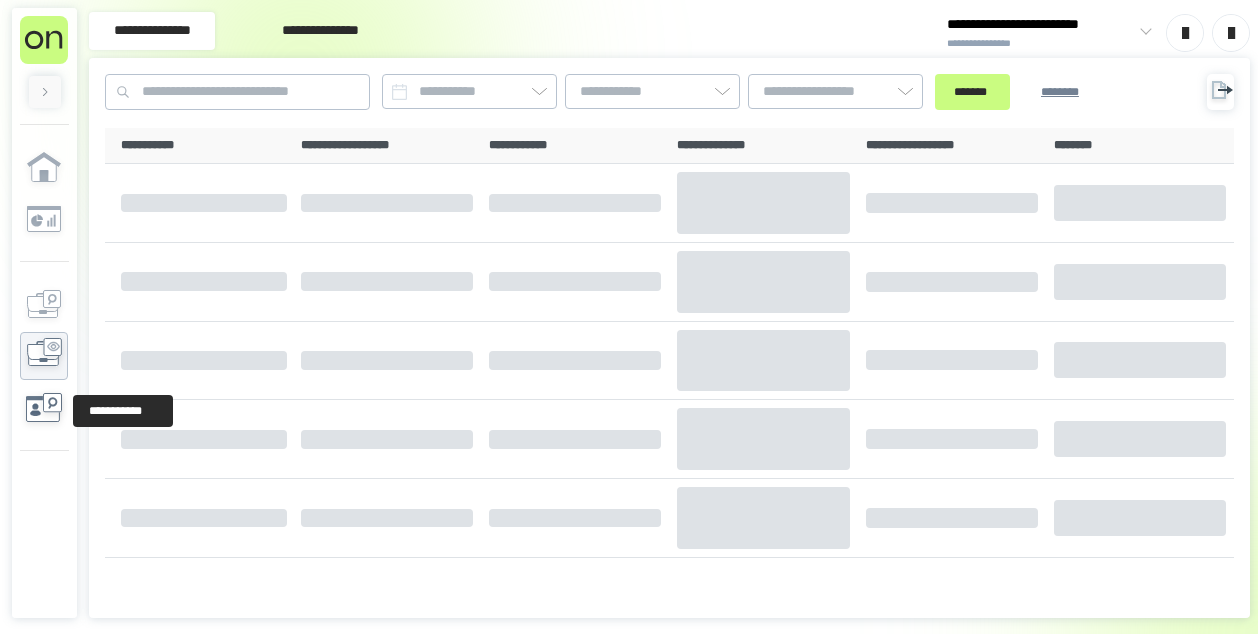 click 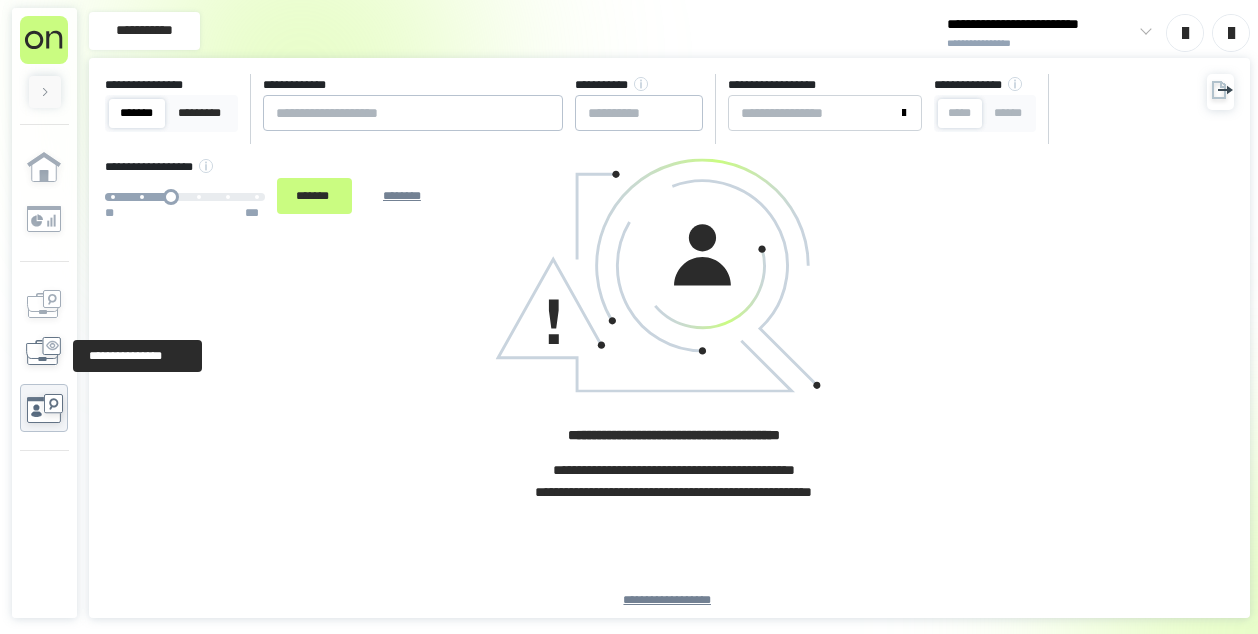 click 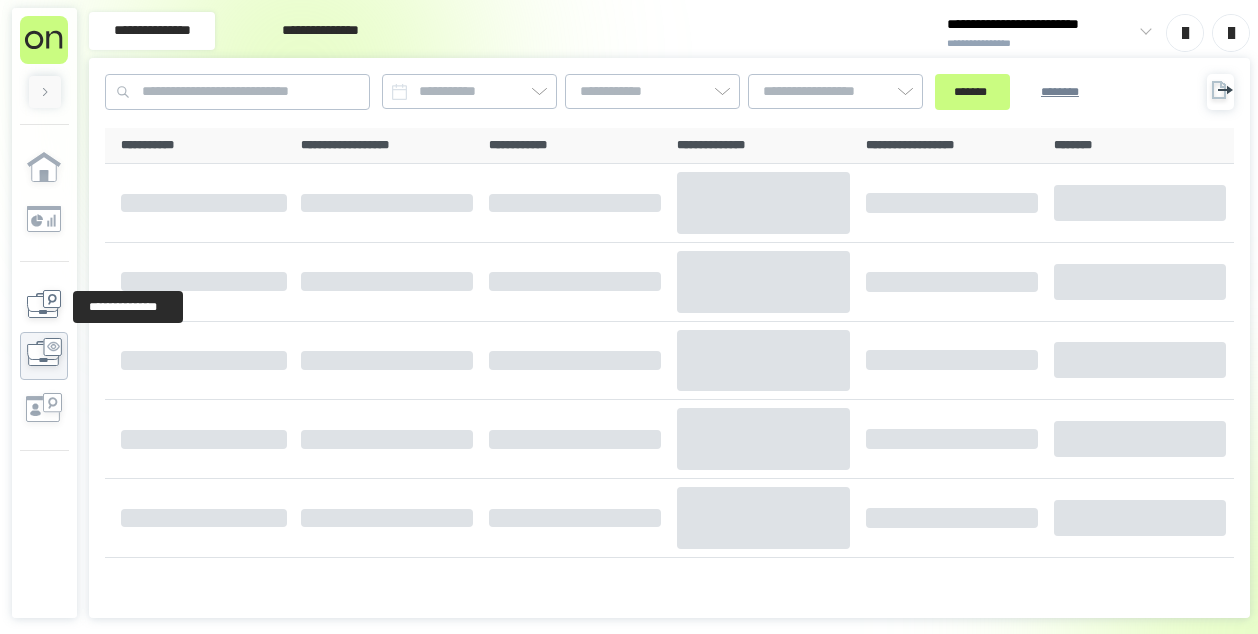 click 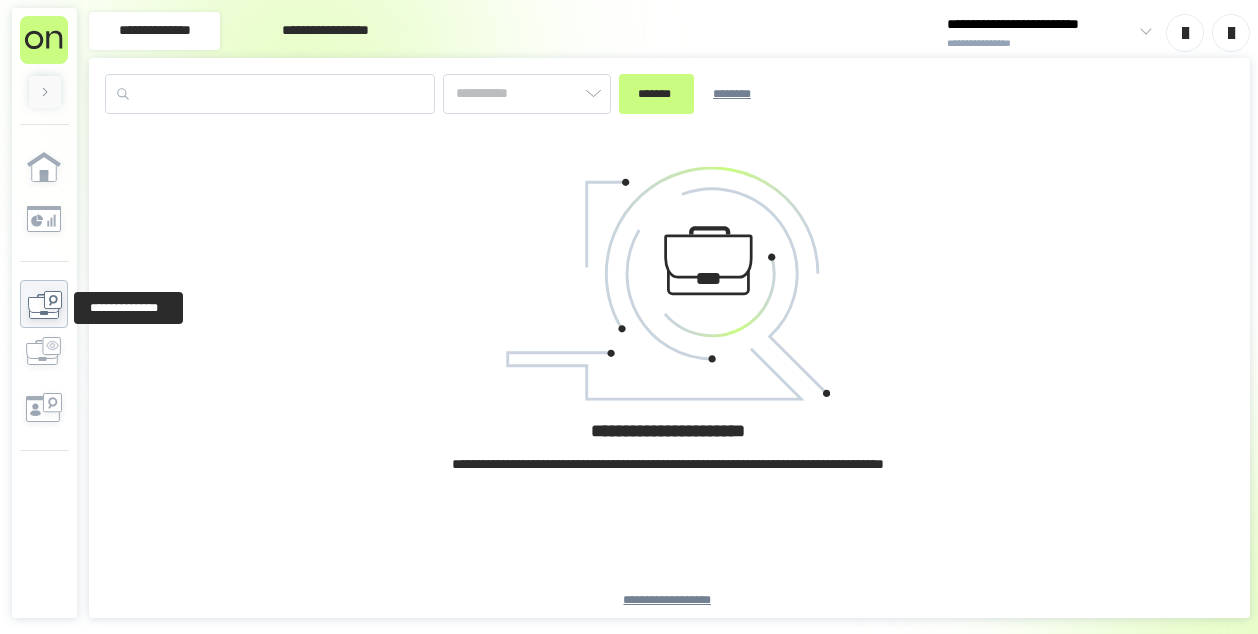 type on "*******" 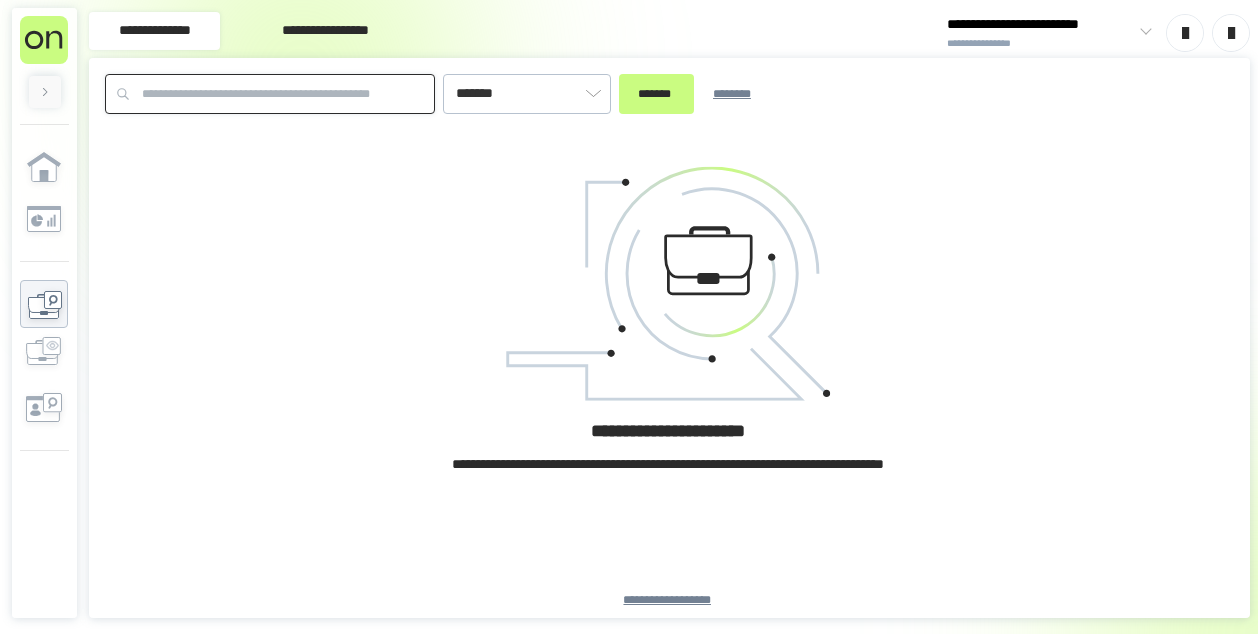 click at bounding box center (270, 94) 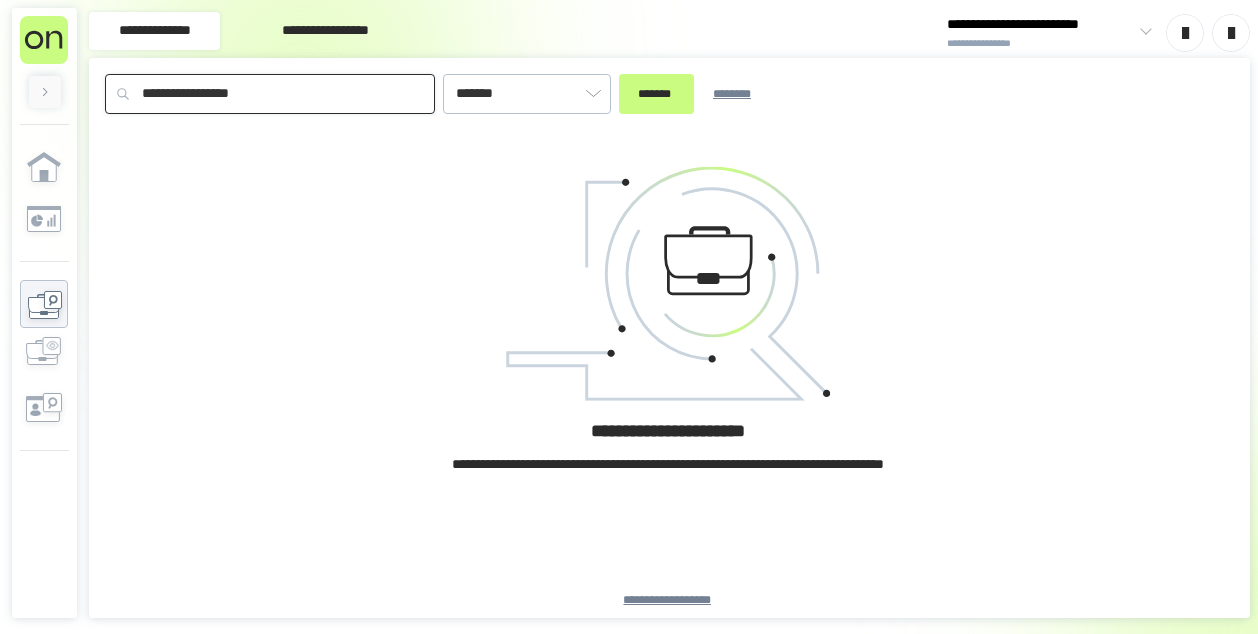 click on "*******" at bounding box center (656, 94) 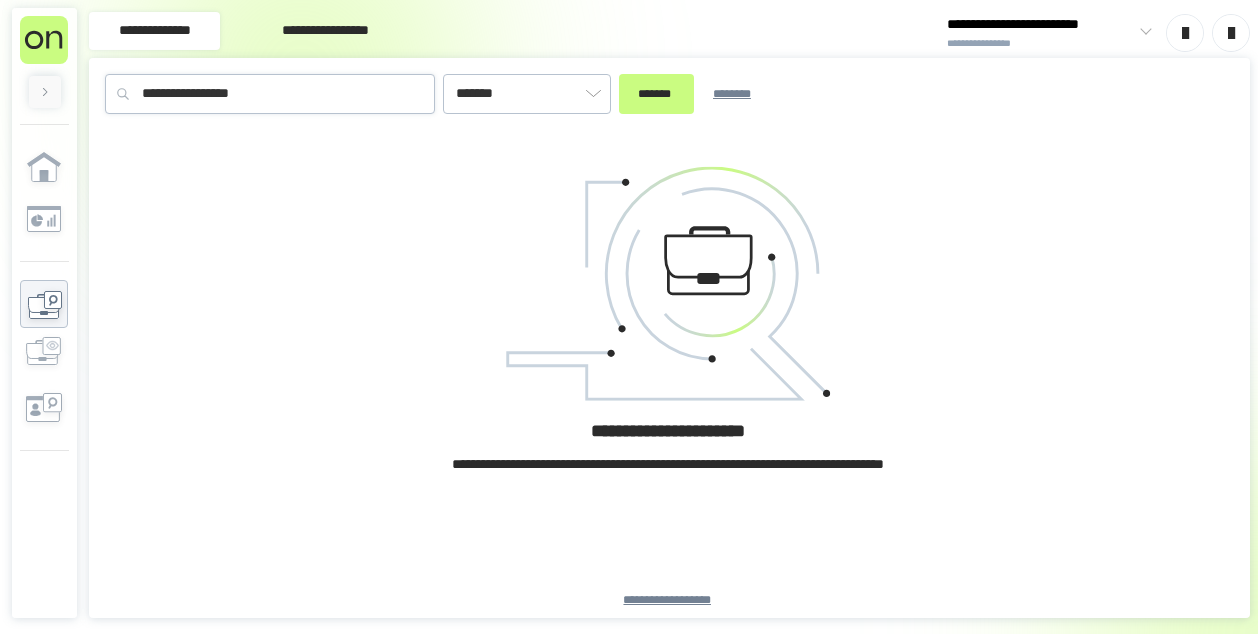 type on "**********" 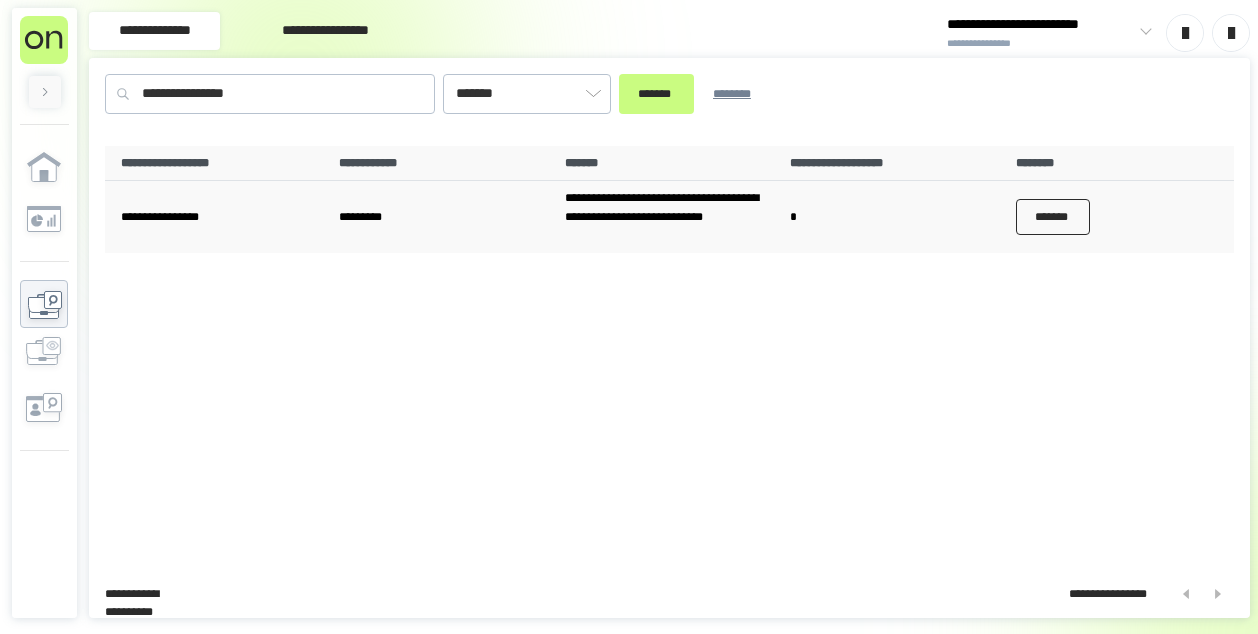 click on "*******" at bounding box center [1053, 217] 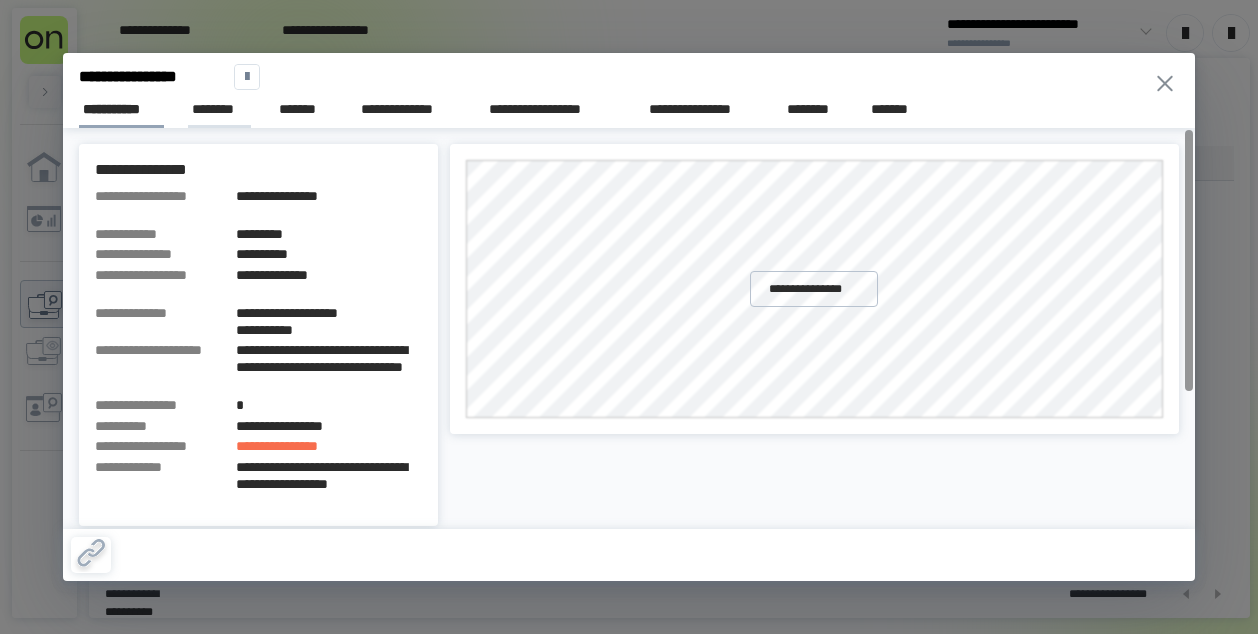click on "********" at bounding box center [219, 109] 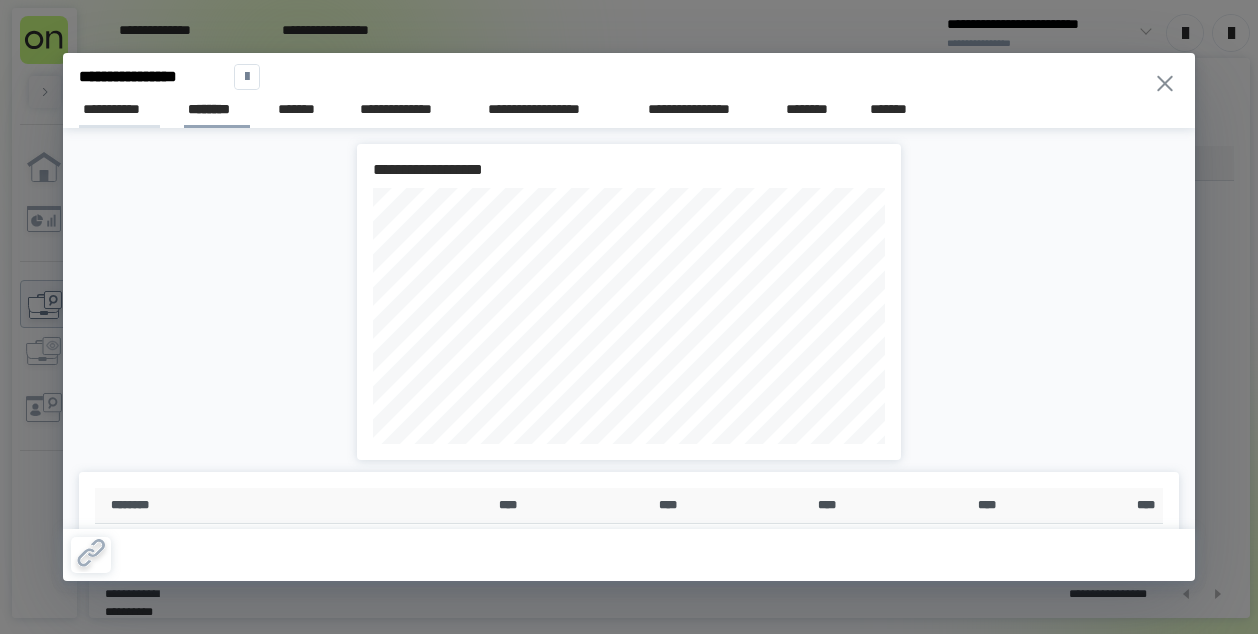 click on "**********" at bounding box center (119, 109) 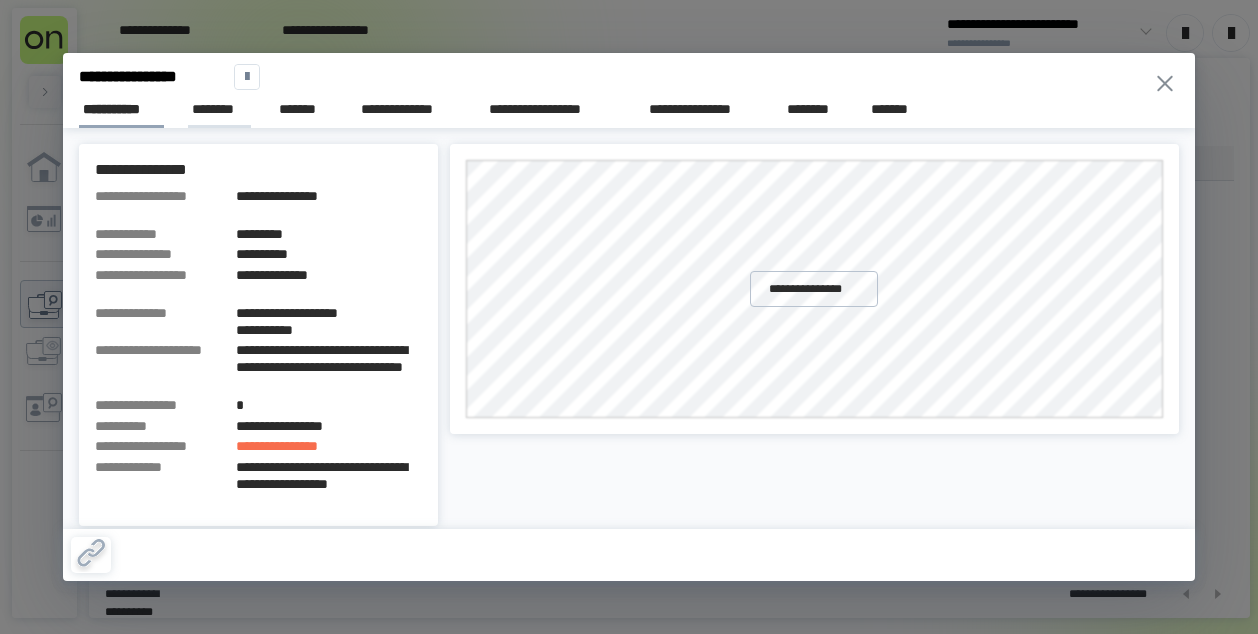 click on "********" at bounding box center [219, 109] 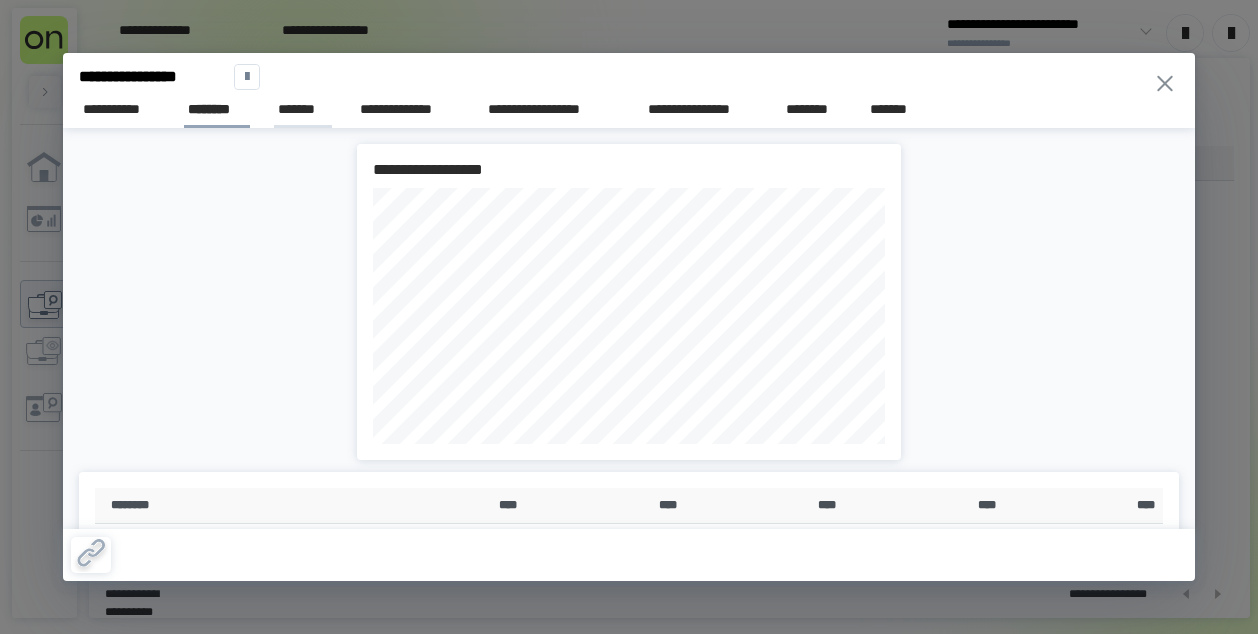 click on "*******" at bounding box center [303, 109] 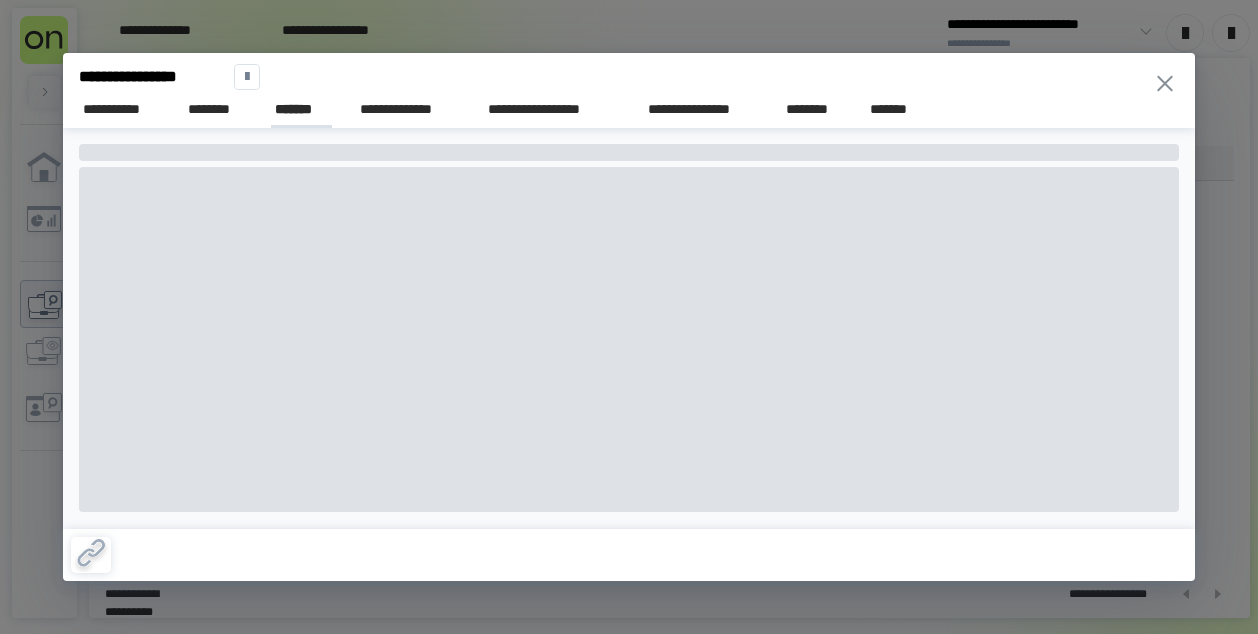 scroll, scrollTop: 32, scrollLeft: 0, axis: vertical 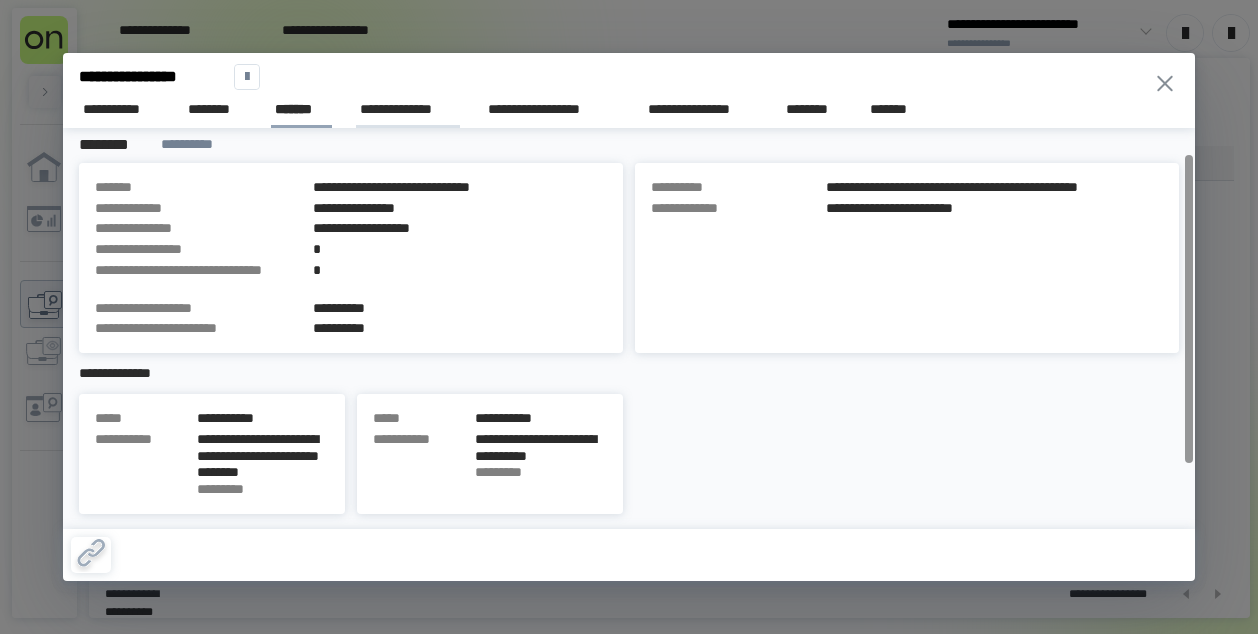click on "**********" at bounding box center [408, 109] 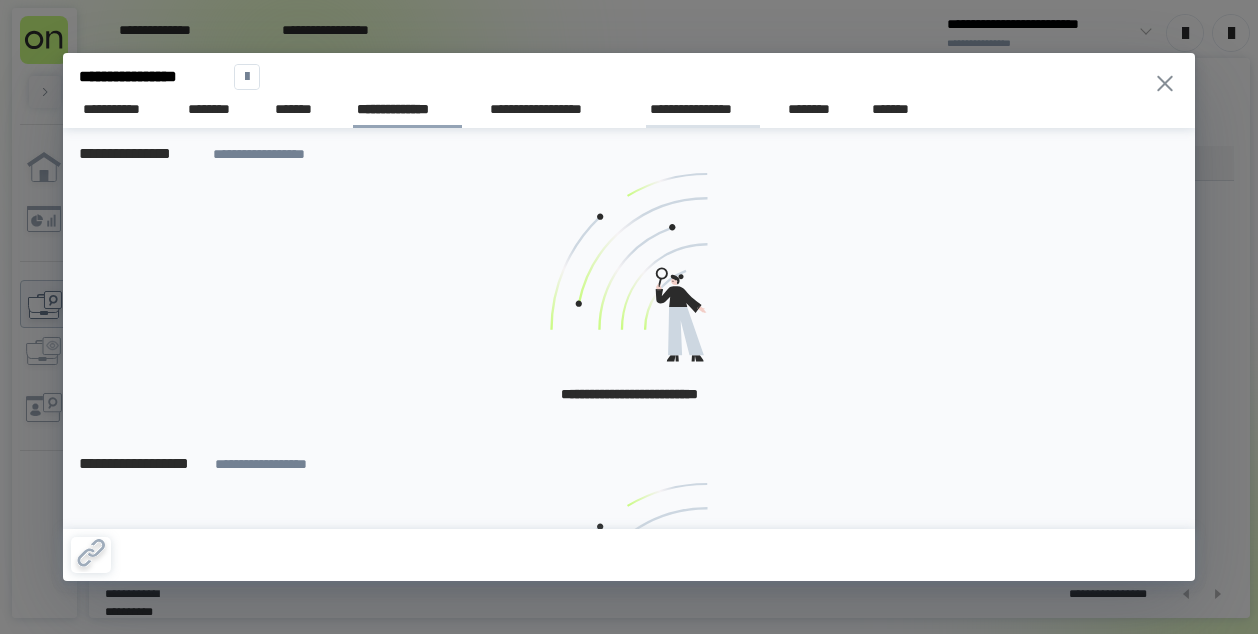 click on "**********" at bounding box center [703, 109] 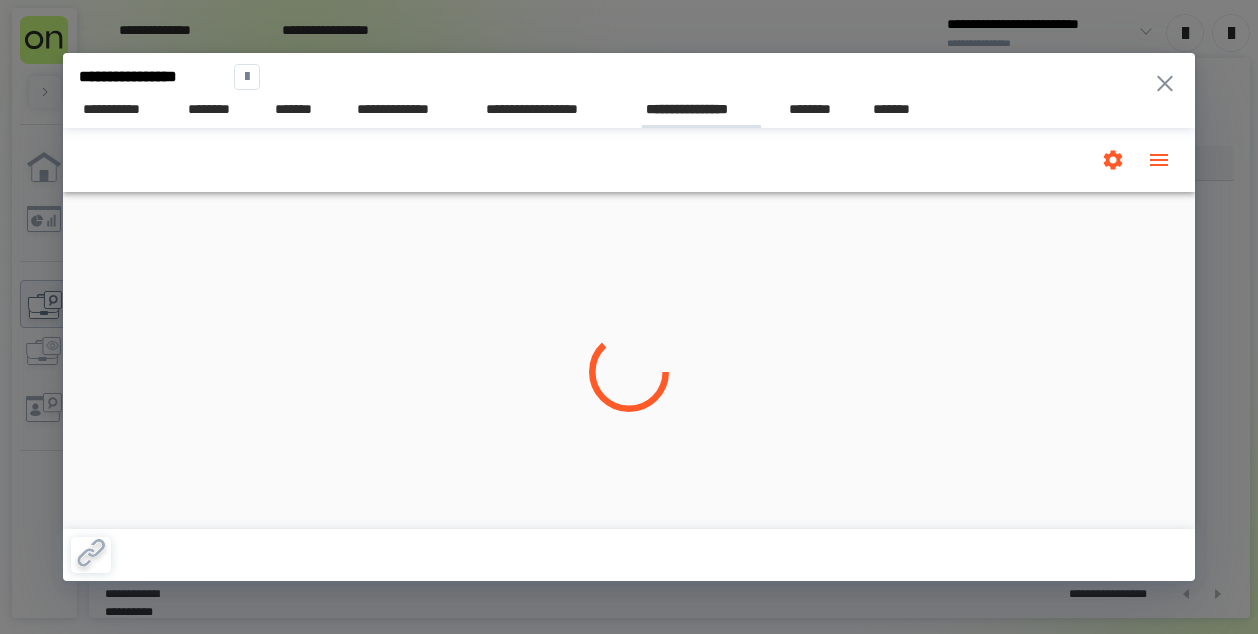scroll, scrollTop: 0, scrollLeft: 0, axis: both 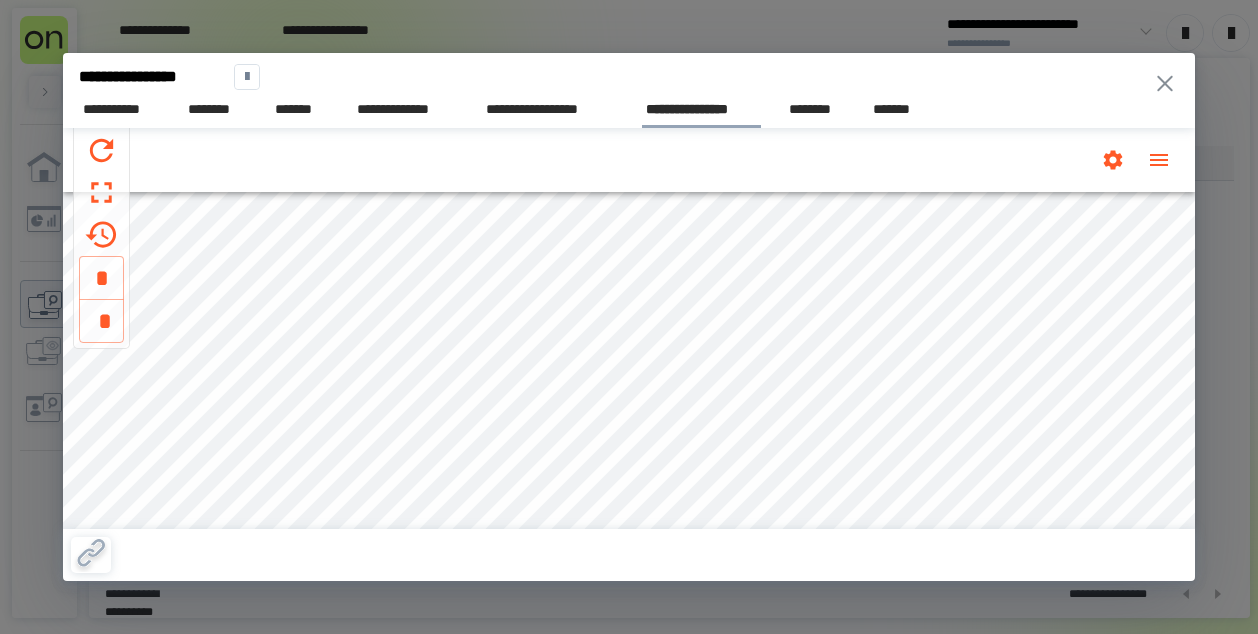 click 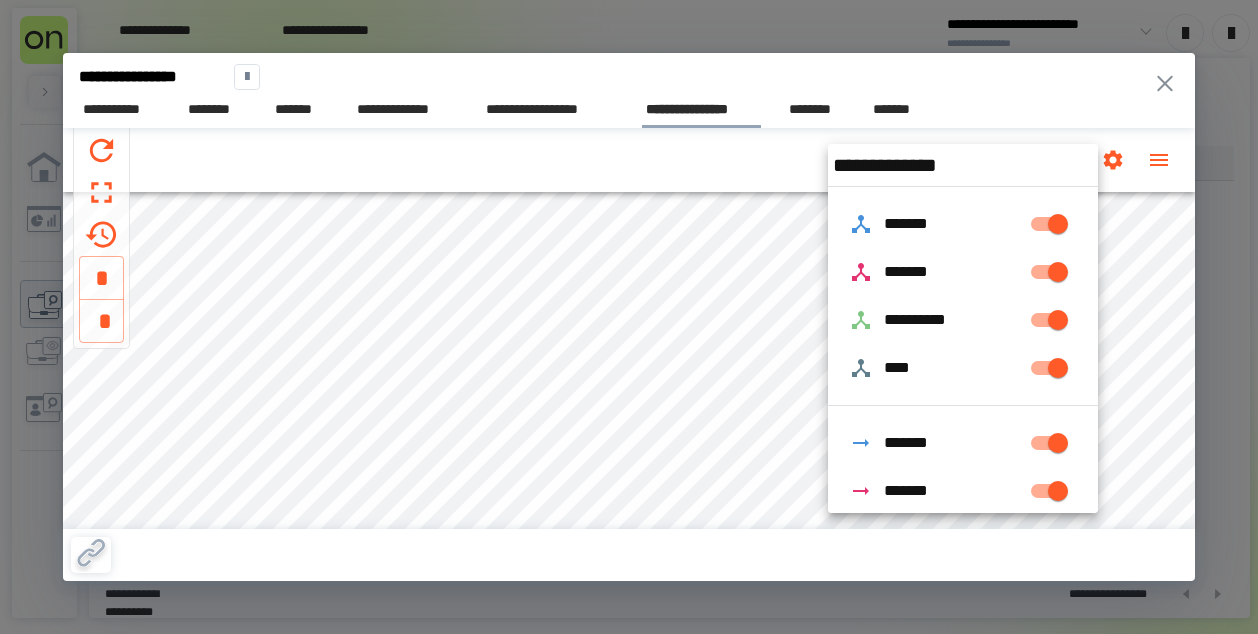 scroll, scrollTop: 170, scrollLeft: 0, axis: vertical 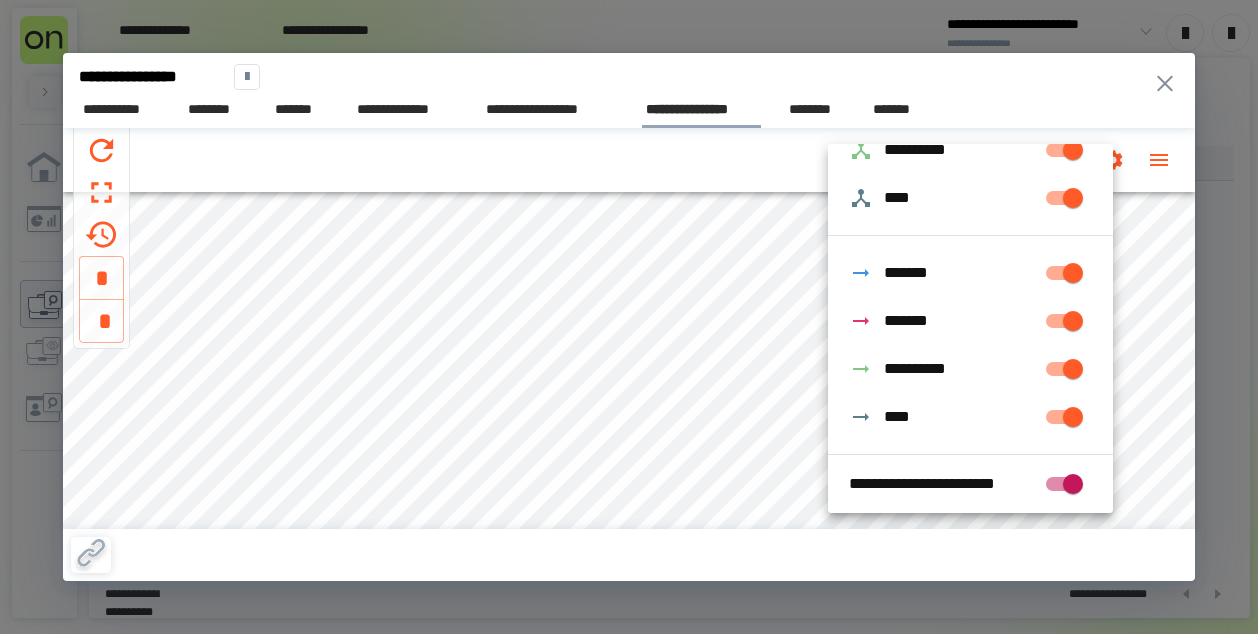 click at bounding box center [628, 328] 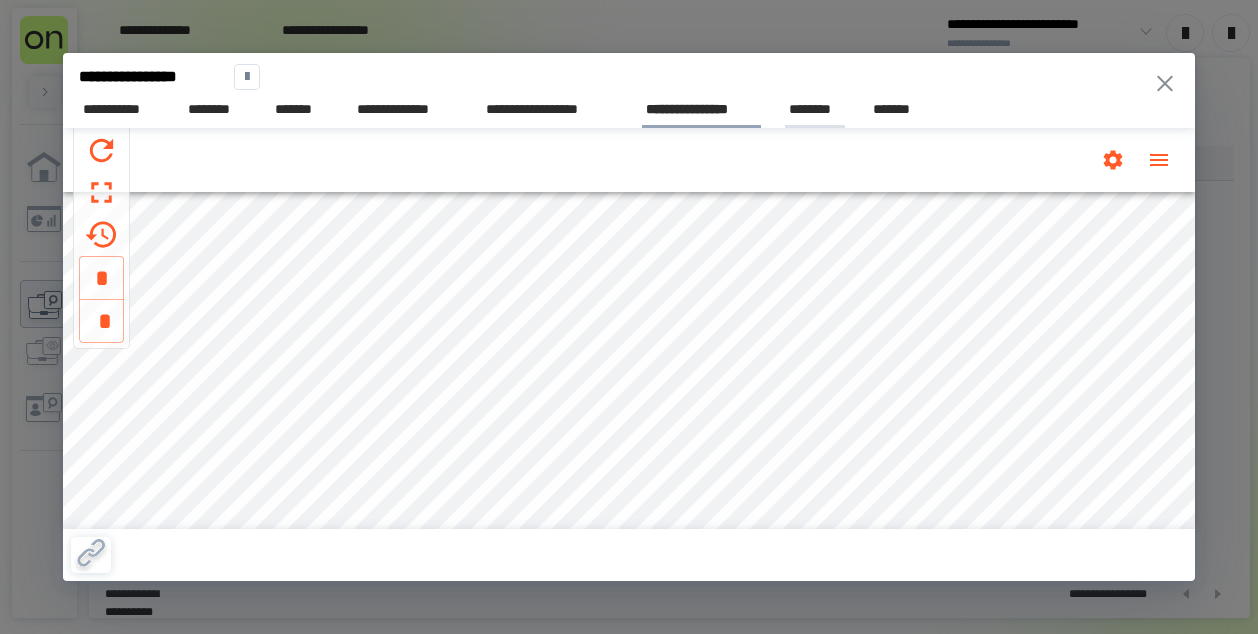 click on "********" at bounding box center [815, 109] 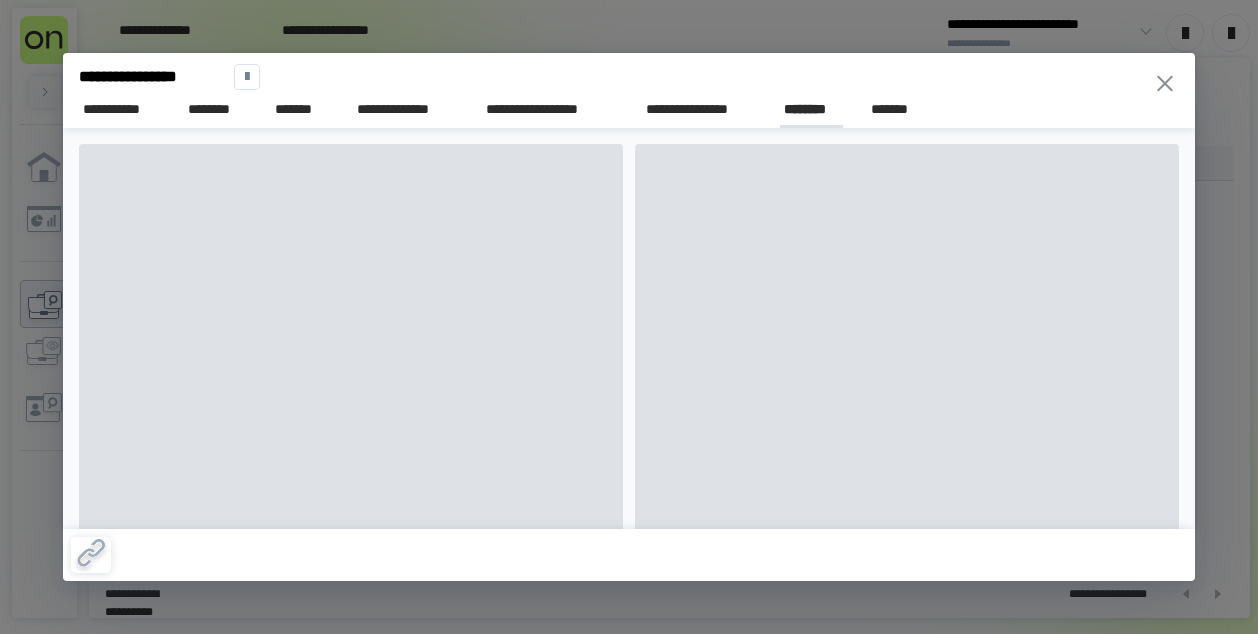 scroll, scrollTop: 0, scrollLeft: 121, axis: horizontal 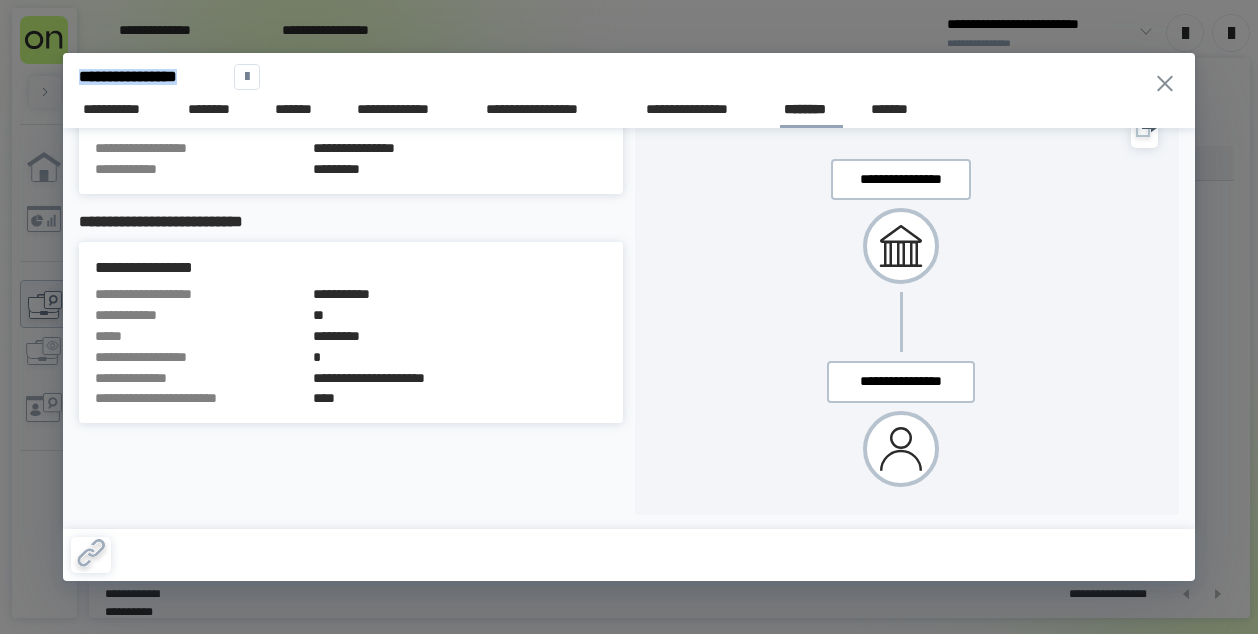 drag, startPoint x: 222, startPoint y: 73, endPoint x: 56, endPoint y: 83, distance: 166.30093 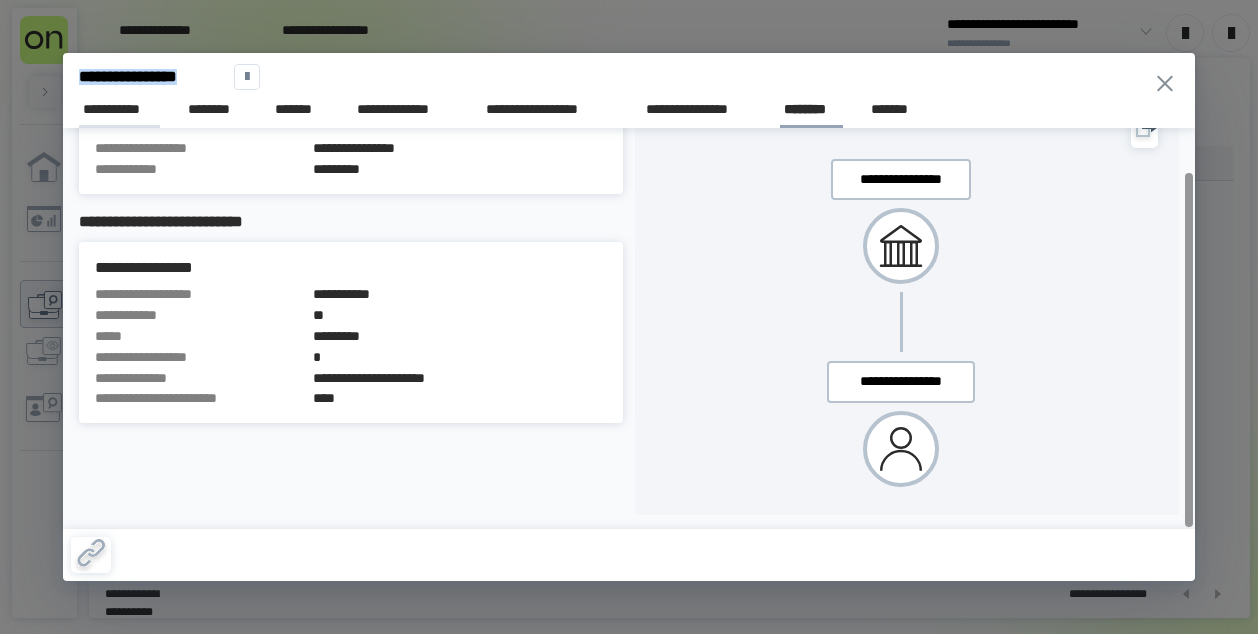 click on "**********" at bounding box center (119, 109) 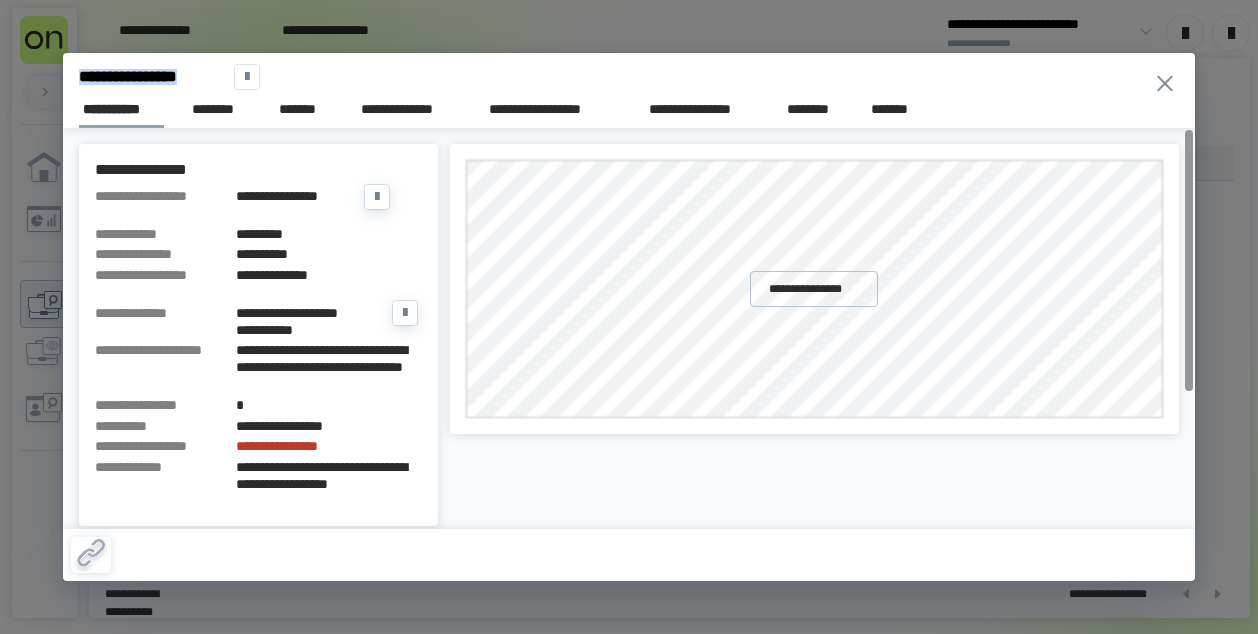 click on "**********" at bounding box center [277, 446] 